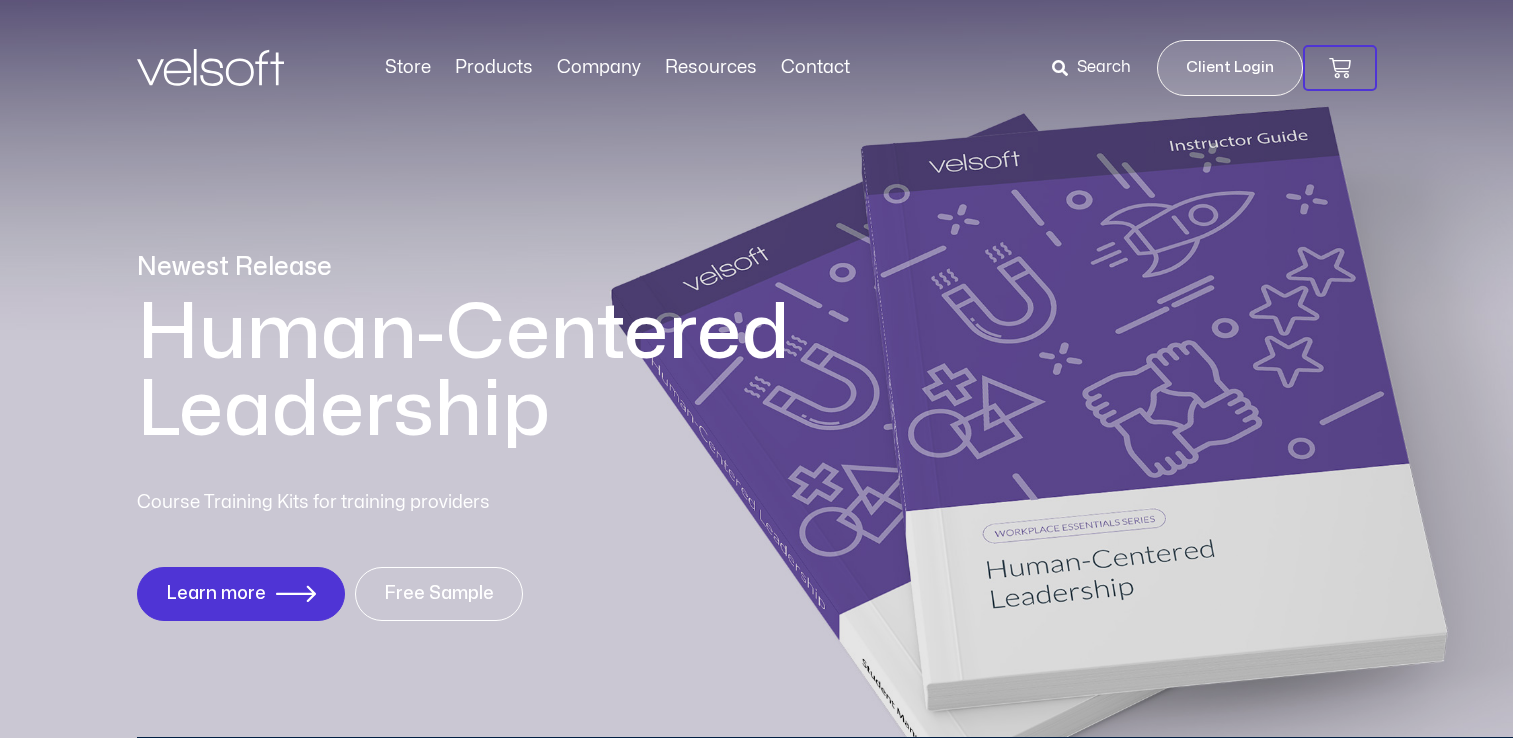 scroll, scrollTop: 0, scrollLeft: 0, axis: both 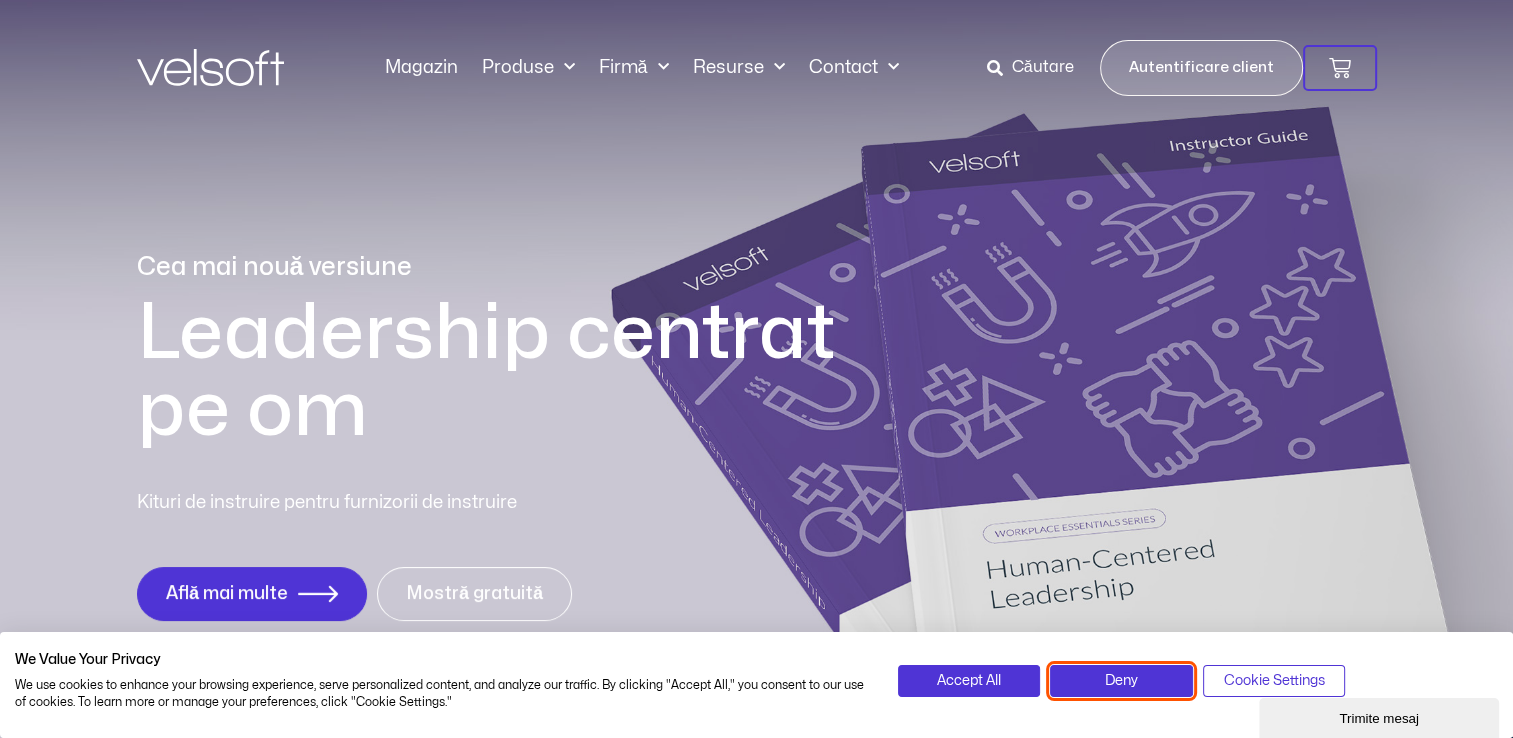 click on "Deny" at bounding box center (1121, 681) 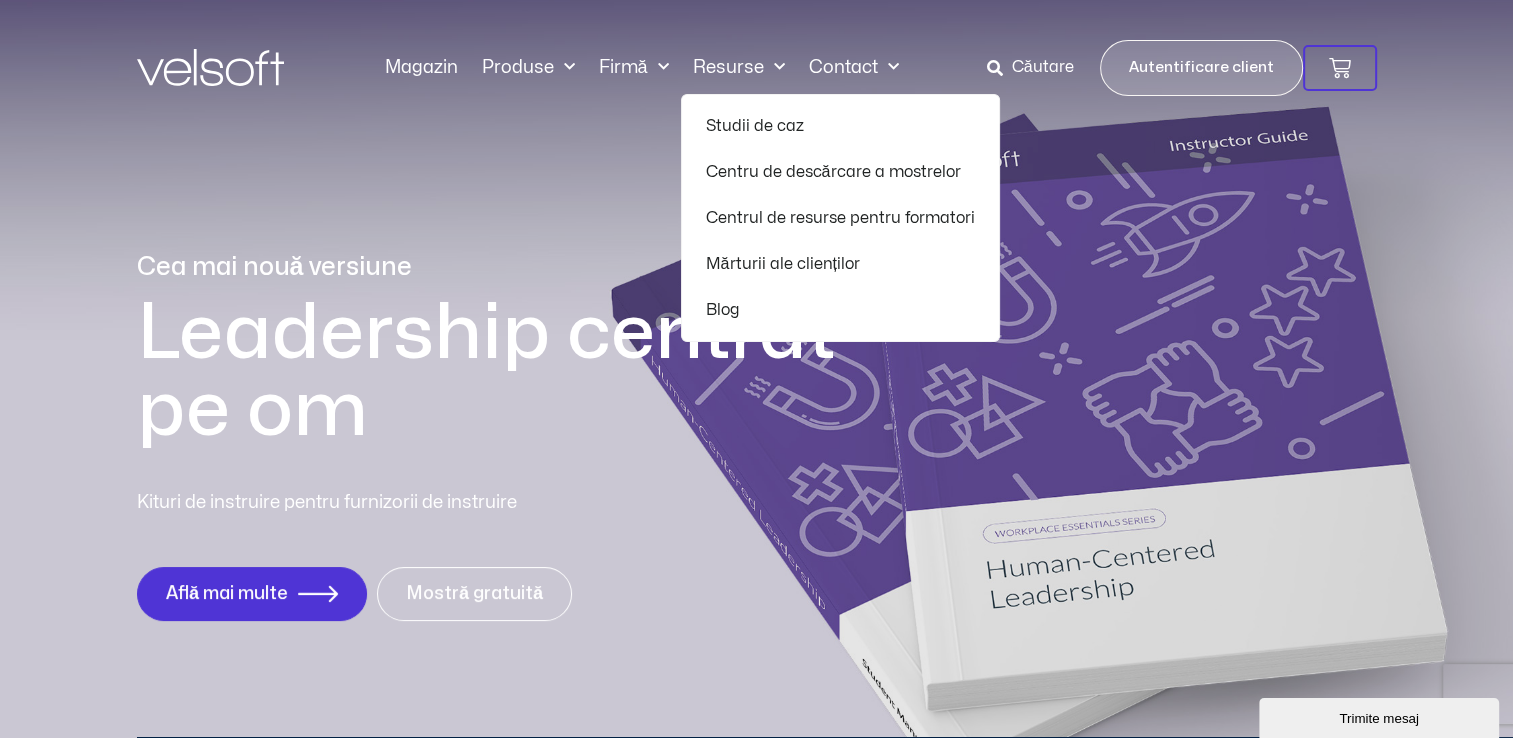 click on "Studii de caz" 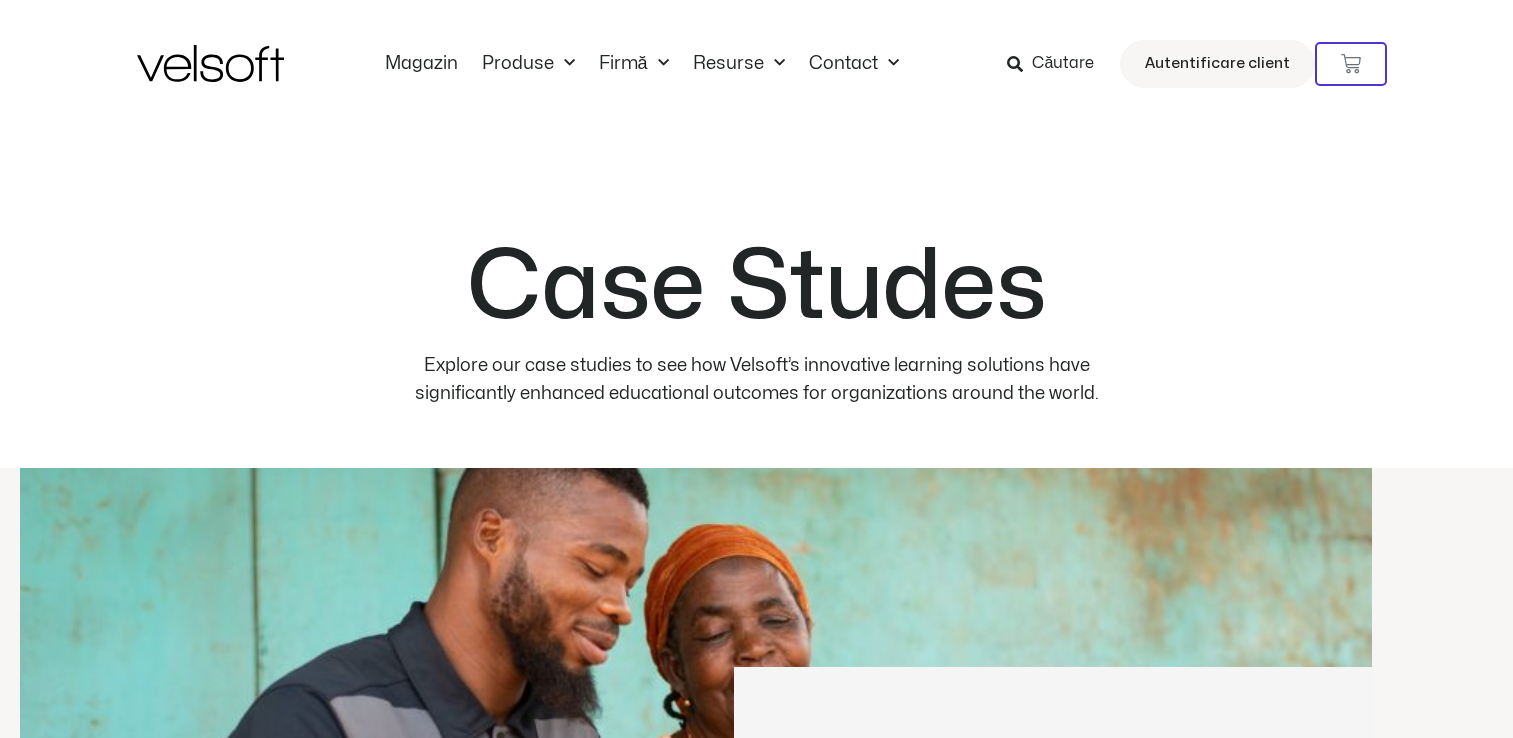 scroll, scrollTop: 0, scrollLeft: 0, axis: both 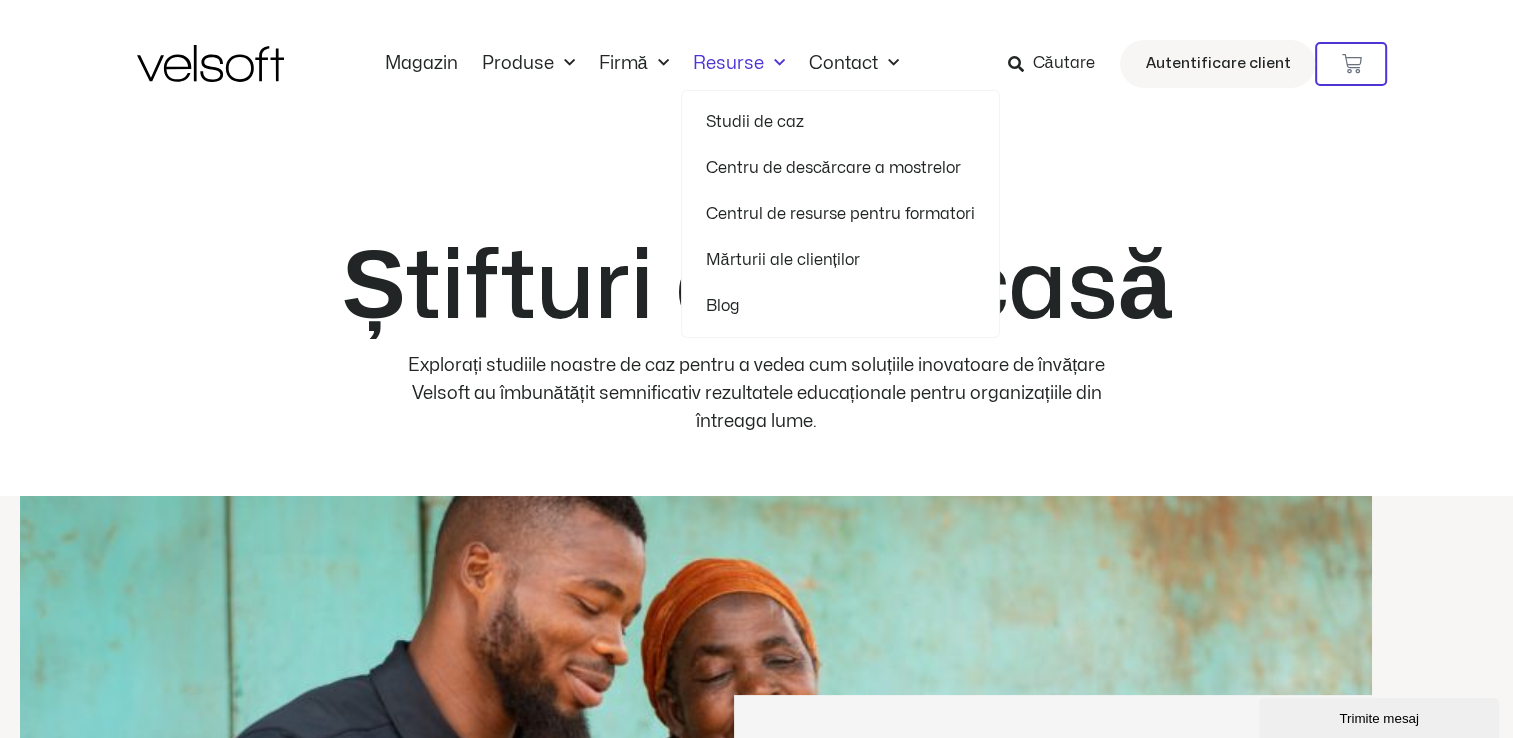 click on "Centru de descărcare a mostrelor" 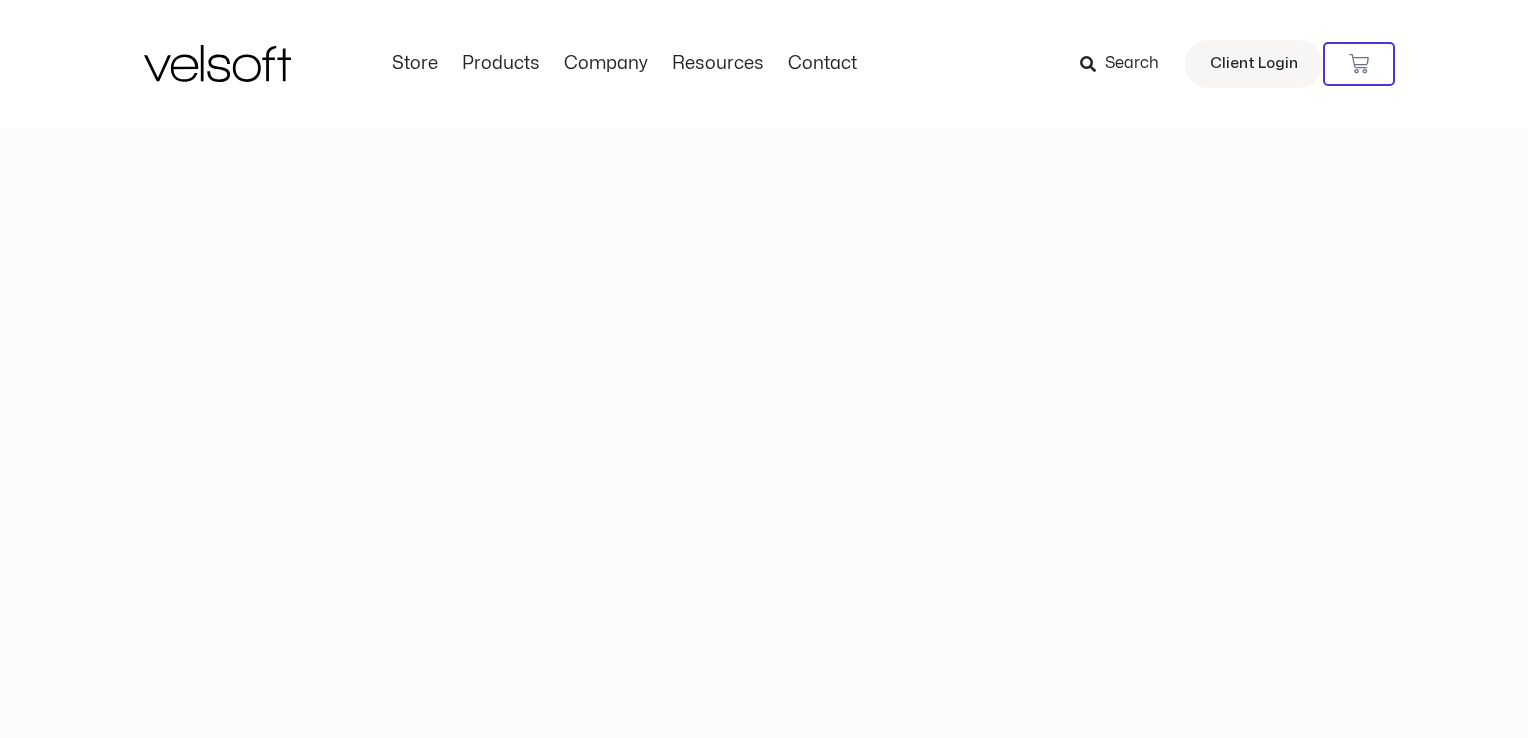 scroll, scrollTop: 0, scrollLeft: 0, axis: both 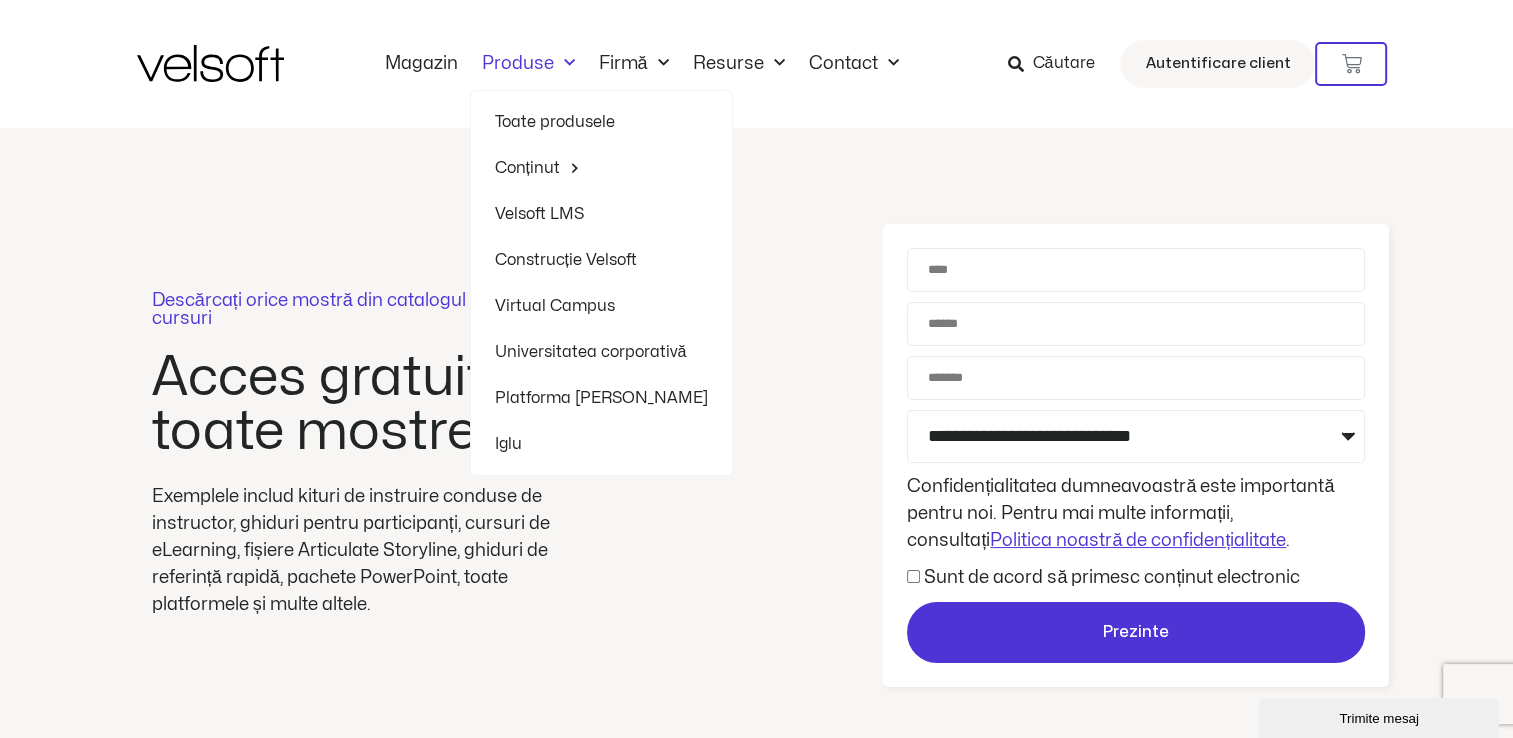 click on "Toate produsele" 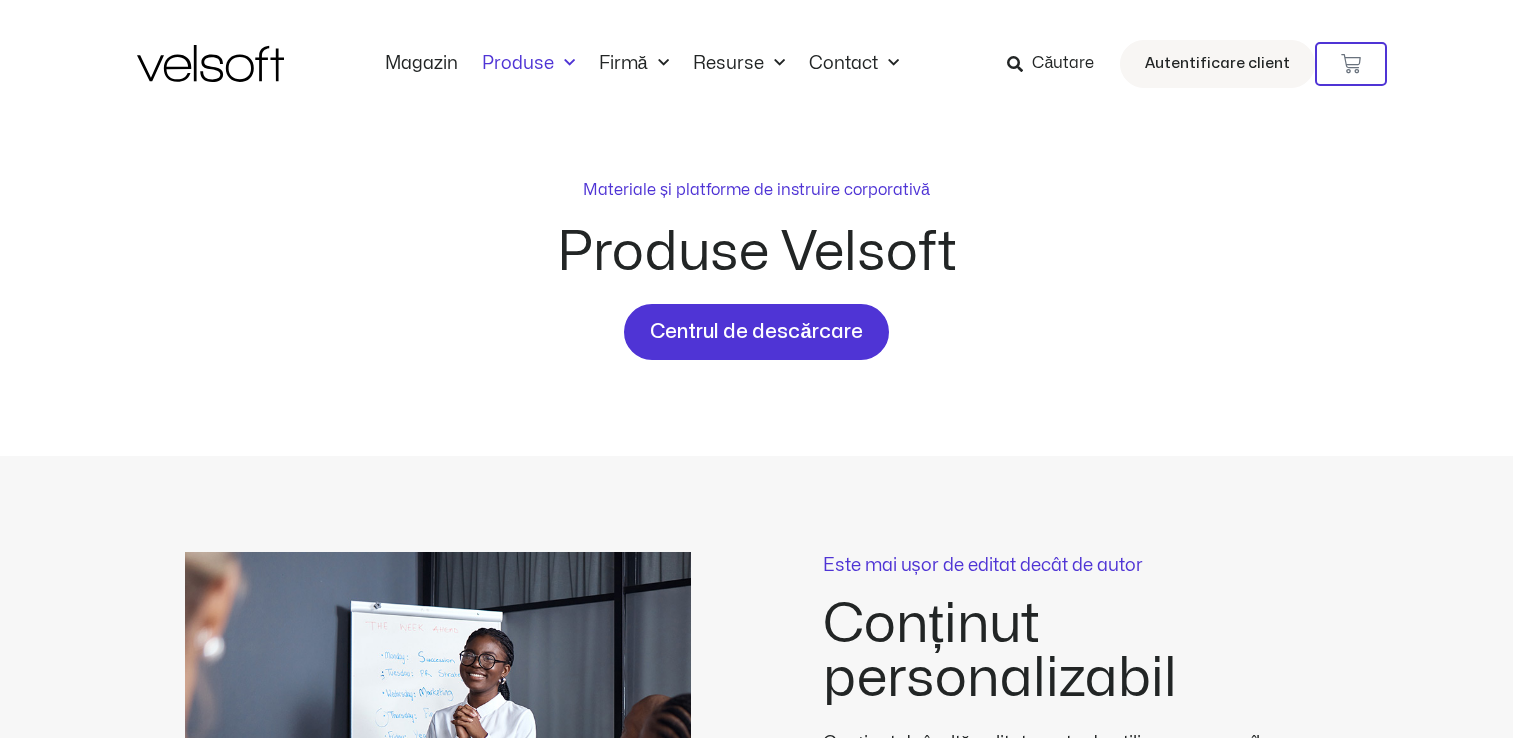 scroll, scrollTop: 0, scrollLeft: 0, axis: both 